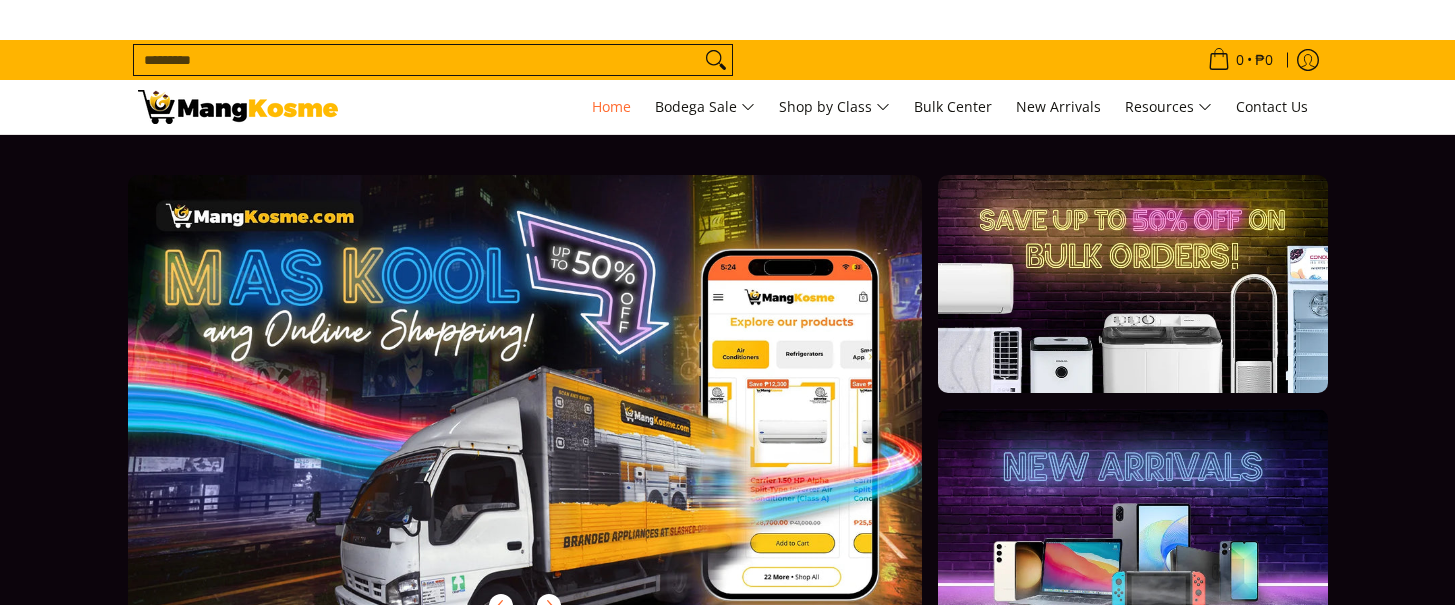 scroll, scrollTop: 0, scrollLeft: 0, axis: both 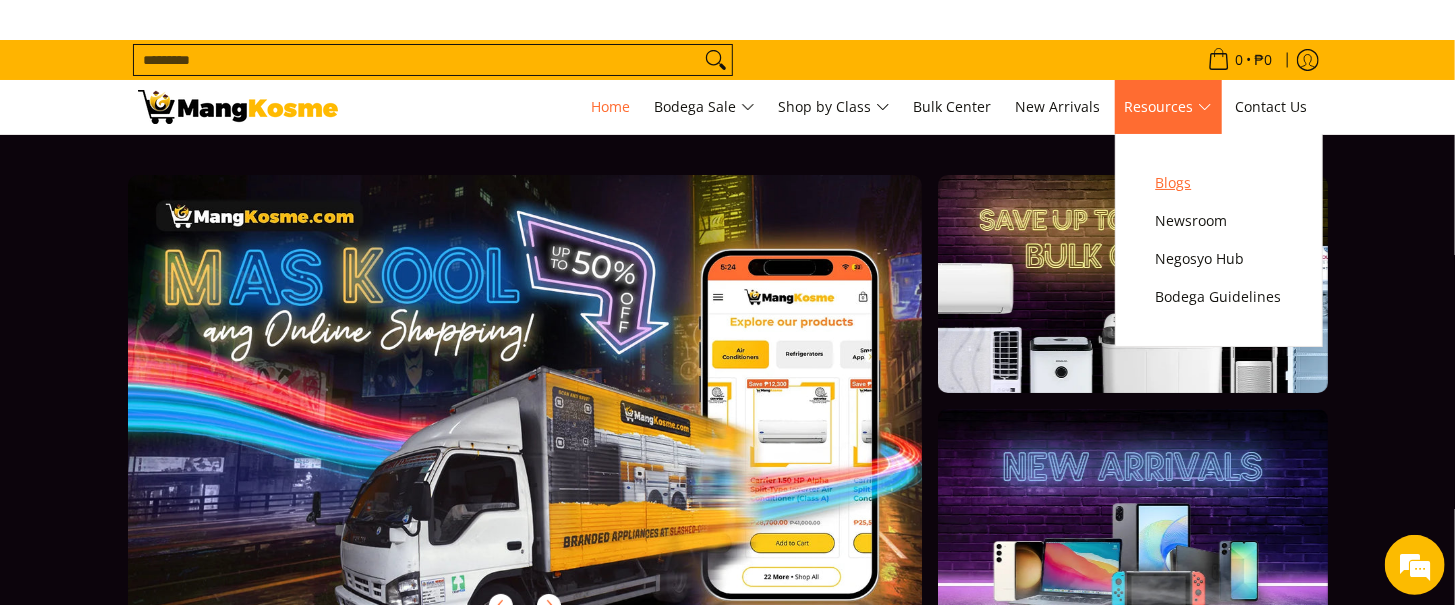 click on "Blogs" at bounding box center (1219, 183) 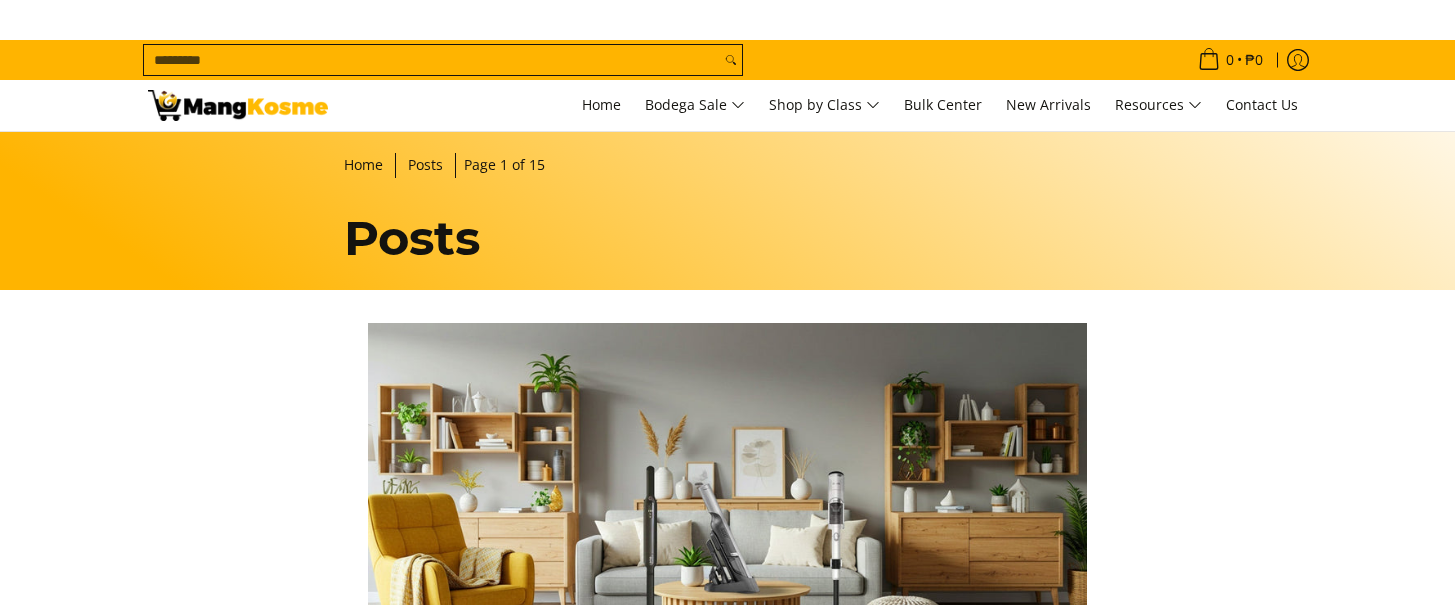 scroll, scrollTop: 0, scrollLeft: 0, axis: both 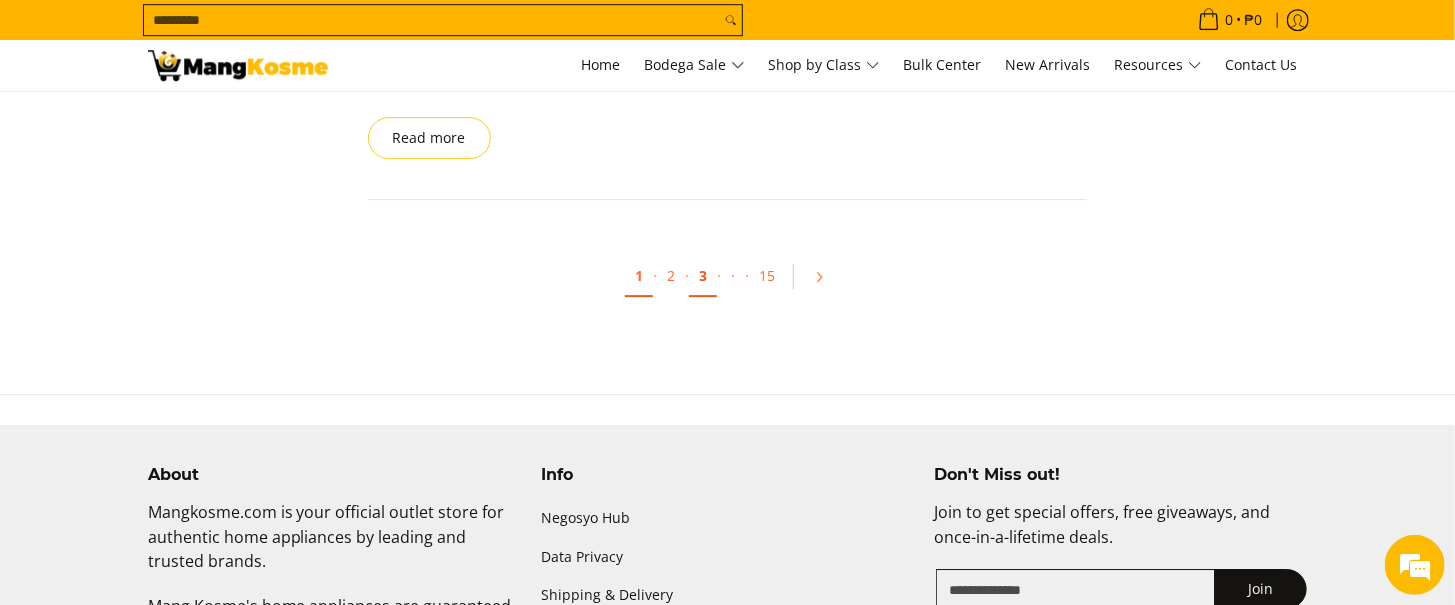 click on "3" at bounding box center (703, 276) 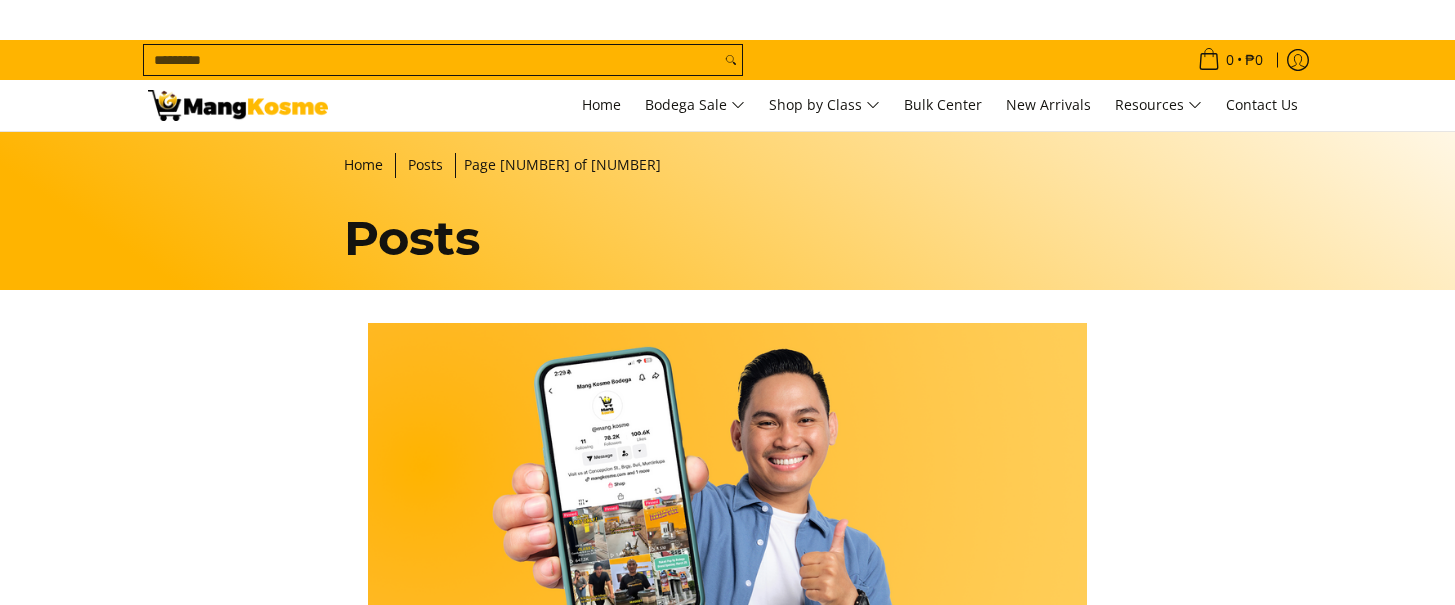 scroll, scrollTop: 0, scrollLeft: 0, axis: both 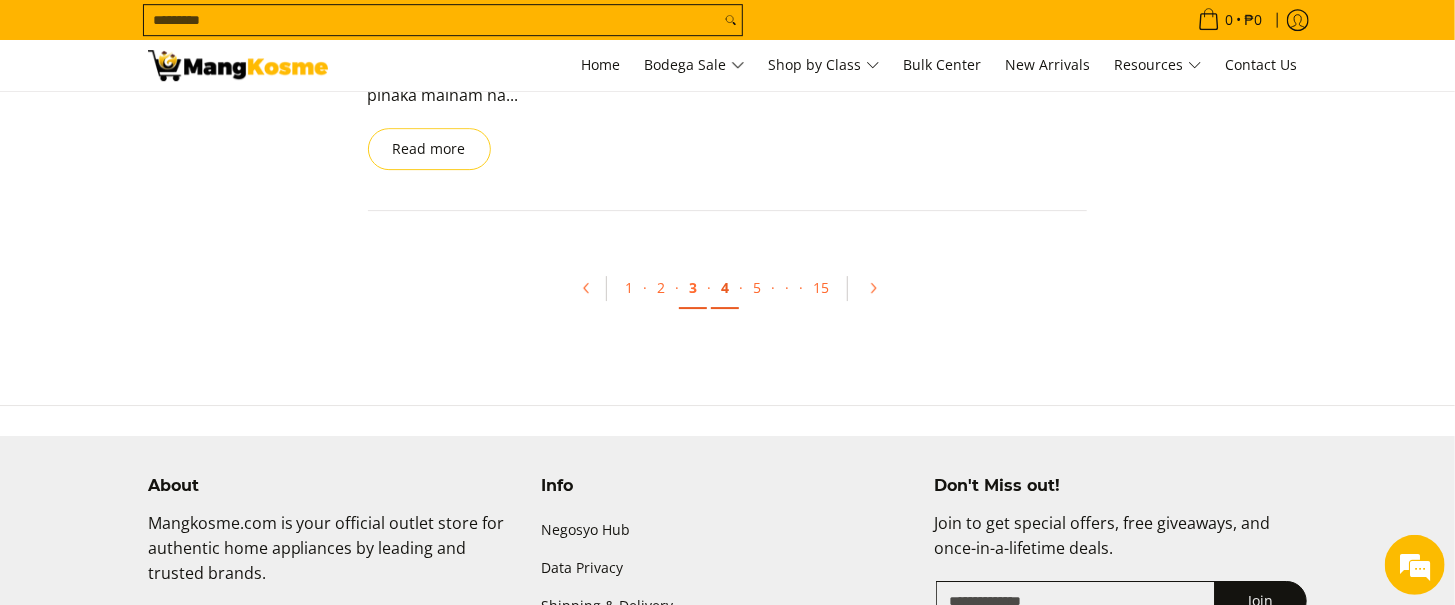 click on "4" at bounding box center (725, 288) 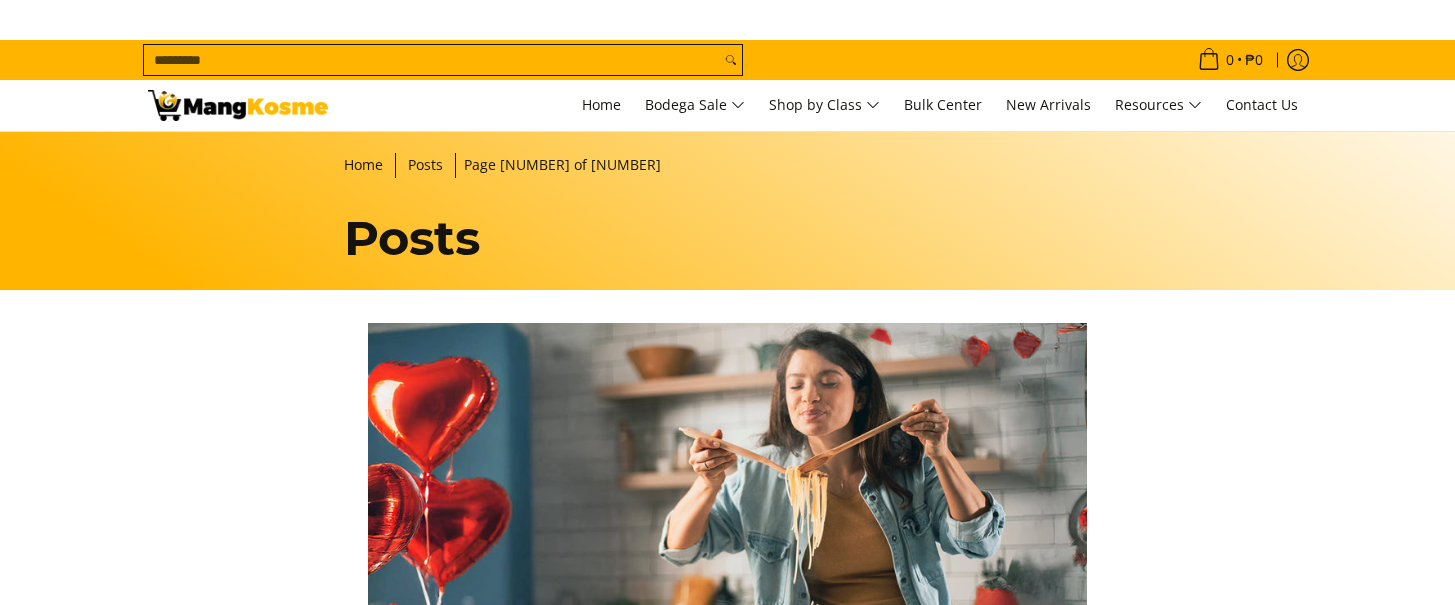 scroll, scrollTop: 0, scrollLeft: 0, axis: both 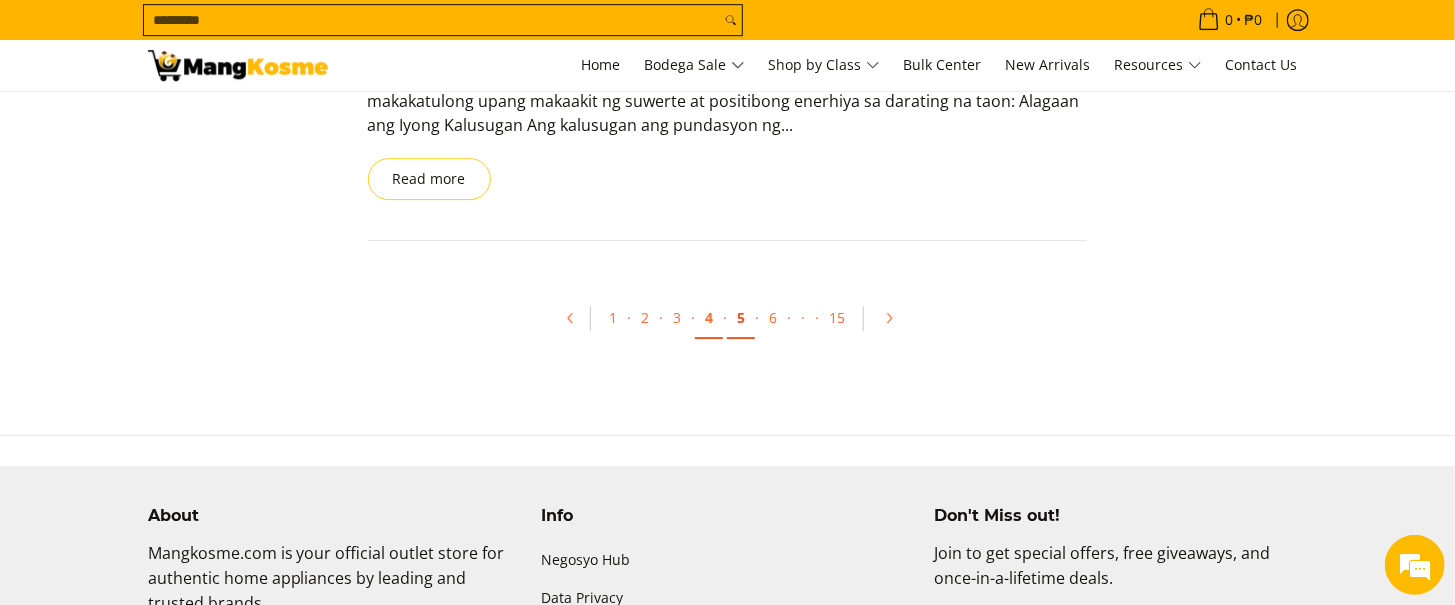 click on "5" at bounding box center (741, 318) 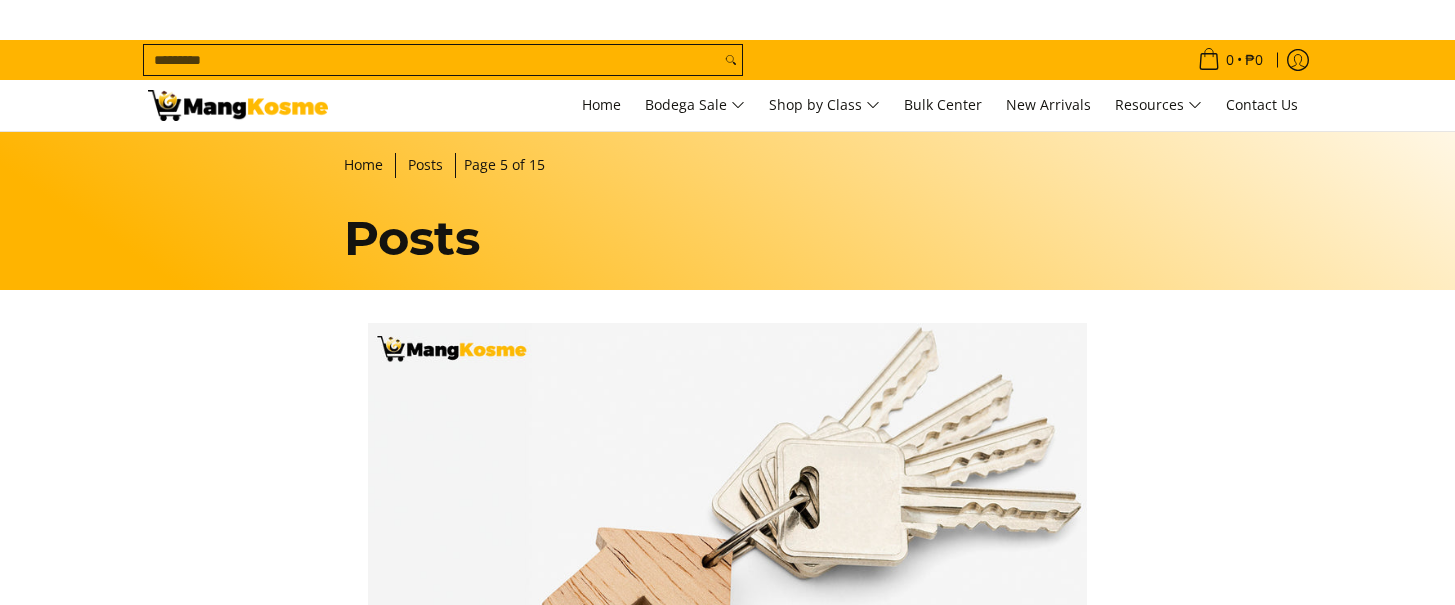 scroll, scrollTop: 0, scrollLeft: 0, axis: both 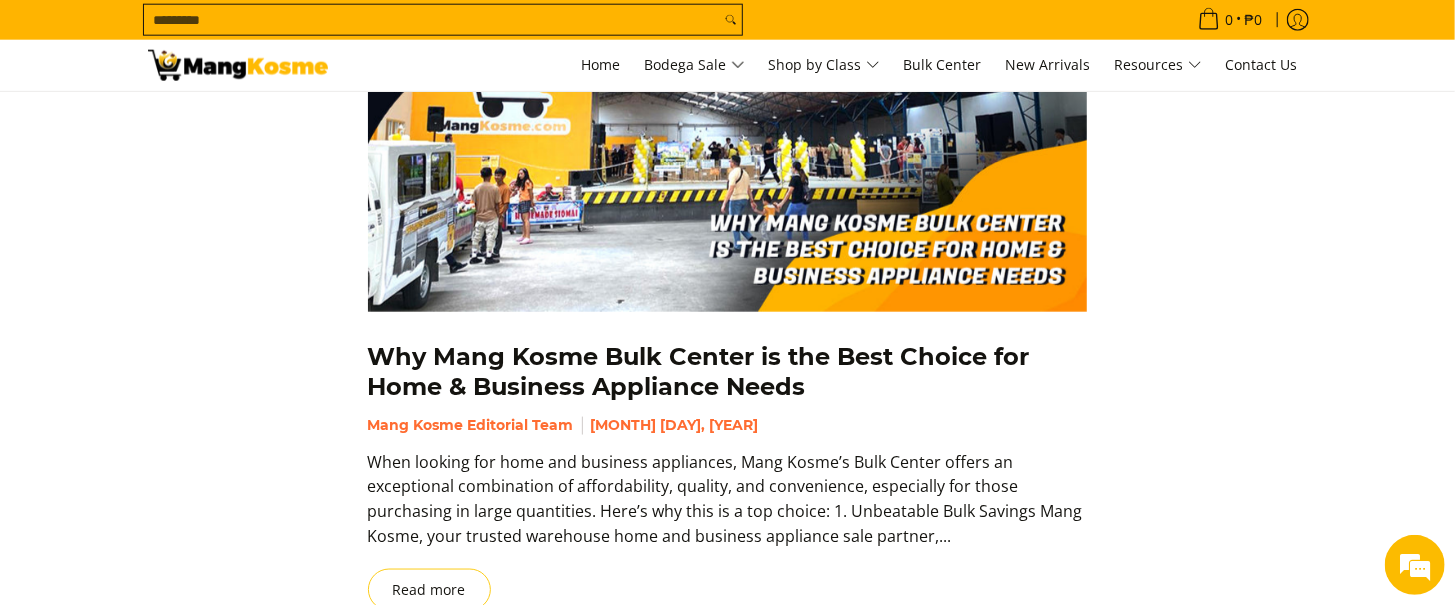 click on "Business Idea (and bonus tips!) Before the Year Ends: Rental Business Mang Kosme Editorial Team [MONTH] [DAY], [YEAR]
Starting and managing a rental business can be rewarding and challenging all at the same time. Mang Kosme, your home and business appliance warehouse sale partner, offers quality appliances your rental business should have to upgrade your tenant's experience and for you to have a consistent flow of income. Let’s break...
Read more" at bounding box center (728, 714) 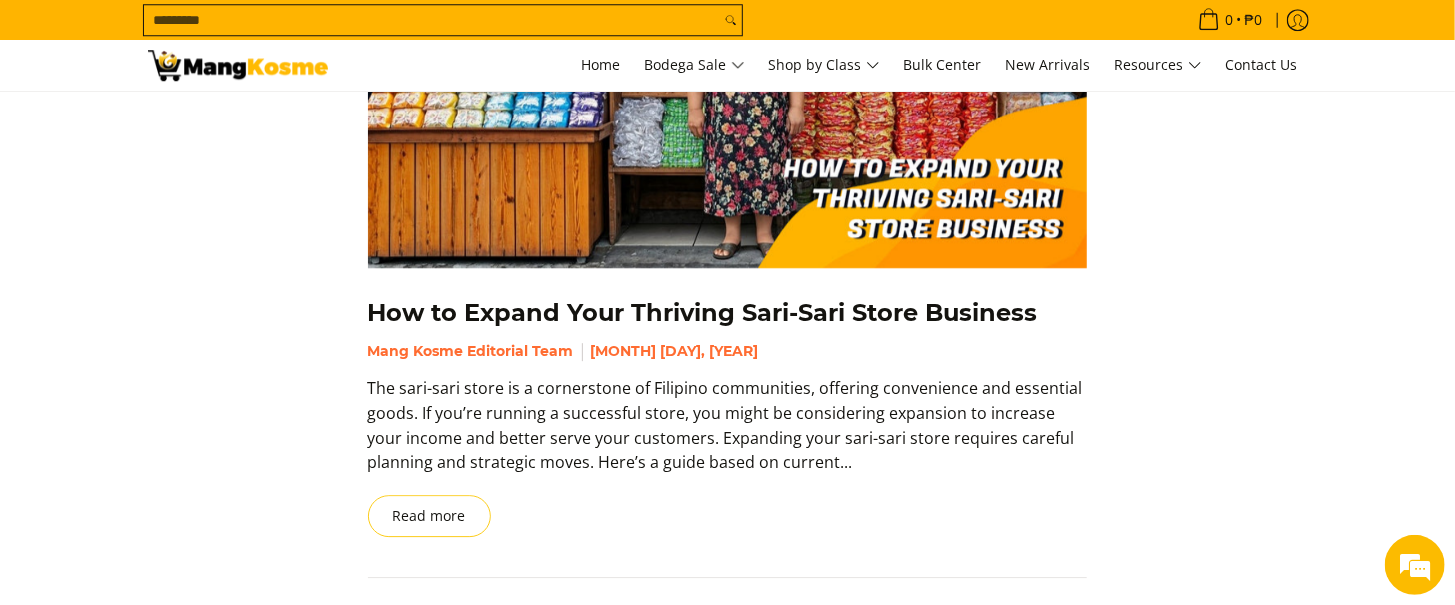 scroll, scrollTop: 2850, scrollLeft: 0, axis: vertical 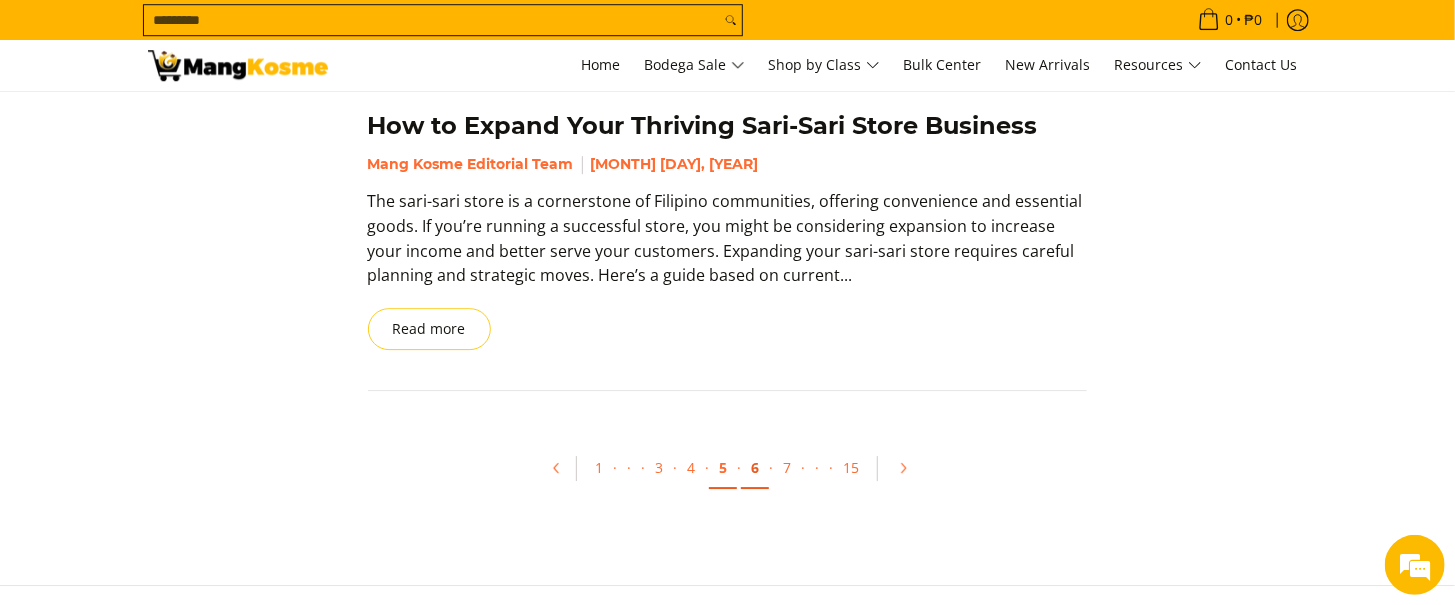 click on "6" at bounding box center [755, 468] 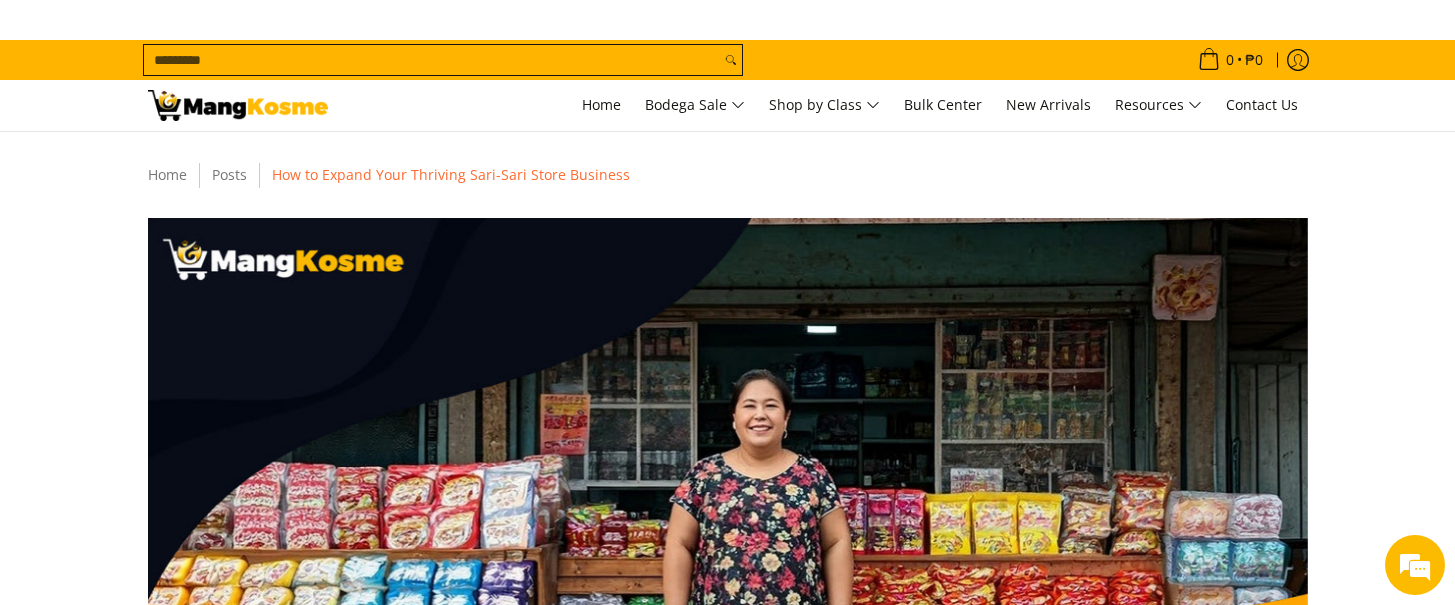 scroll, scrollTop: 0, scrollLeft: 0, axis: both 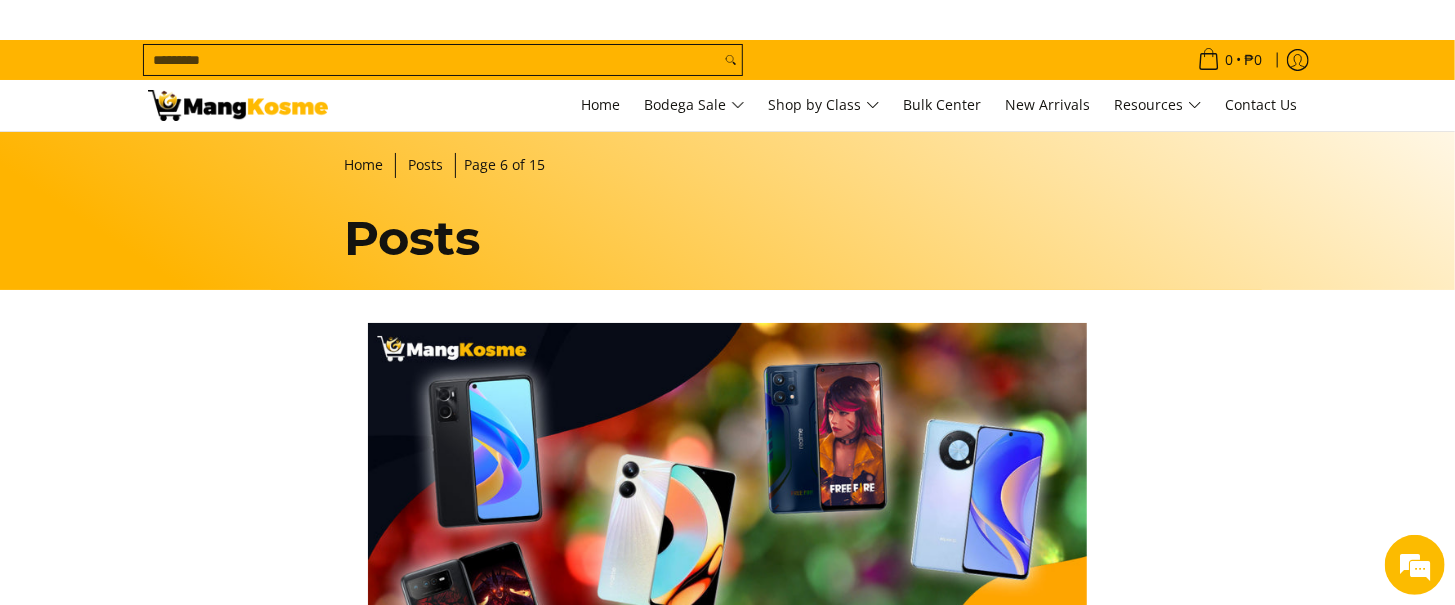 drag, startPoint x: 1347, startPoint y: 515, endPoint x: 1343, endPoint y: 503, distance: 12.649111 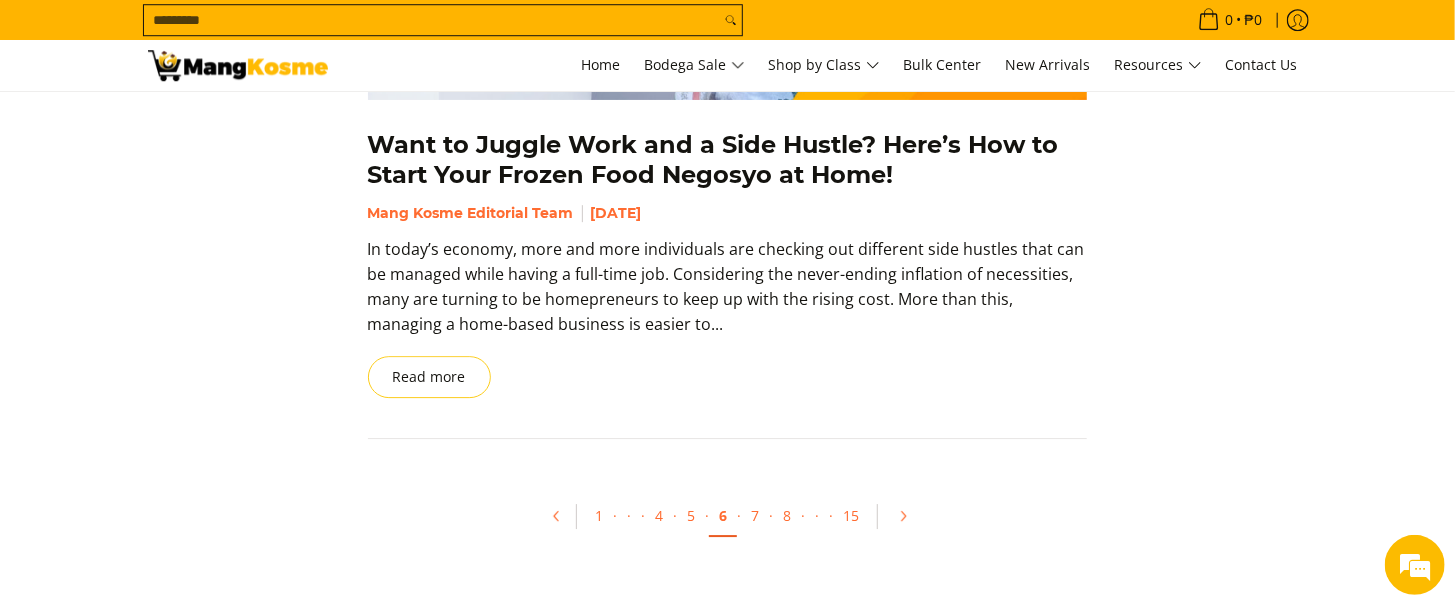 scroll, scrollTop: 3150, scrollLeft: 0, axis: vertical 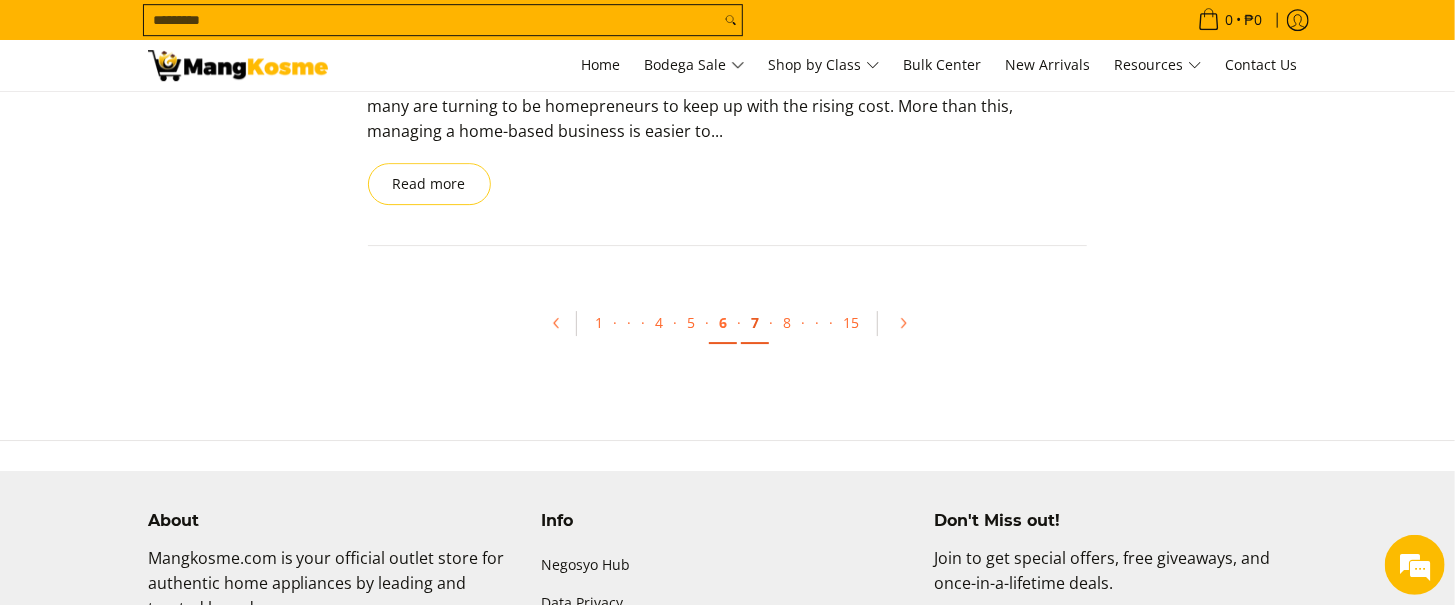click on "7" at bounding box center (755, 323) 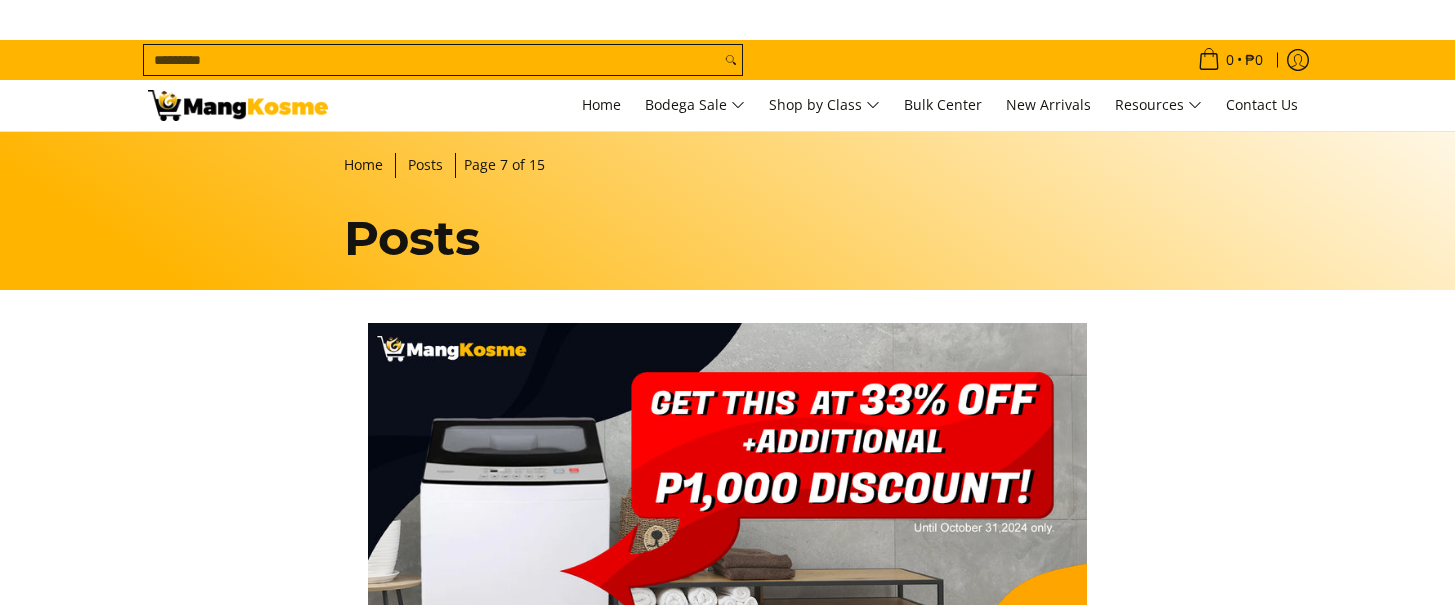 scroll, scrollTop: 0, scrollLeft: 0, axis: both 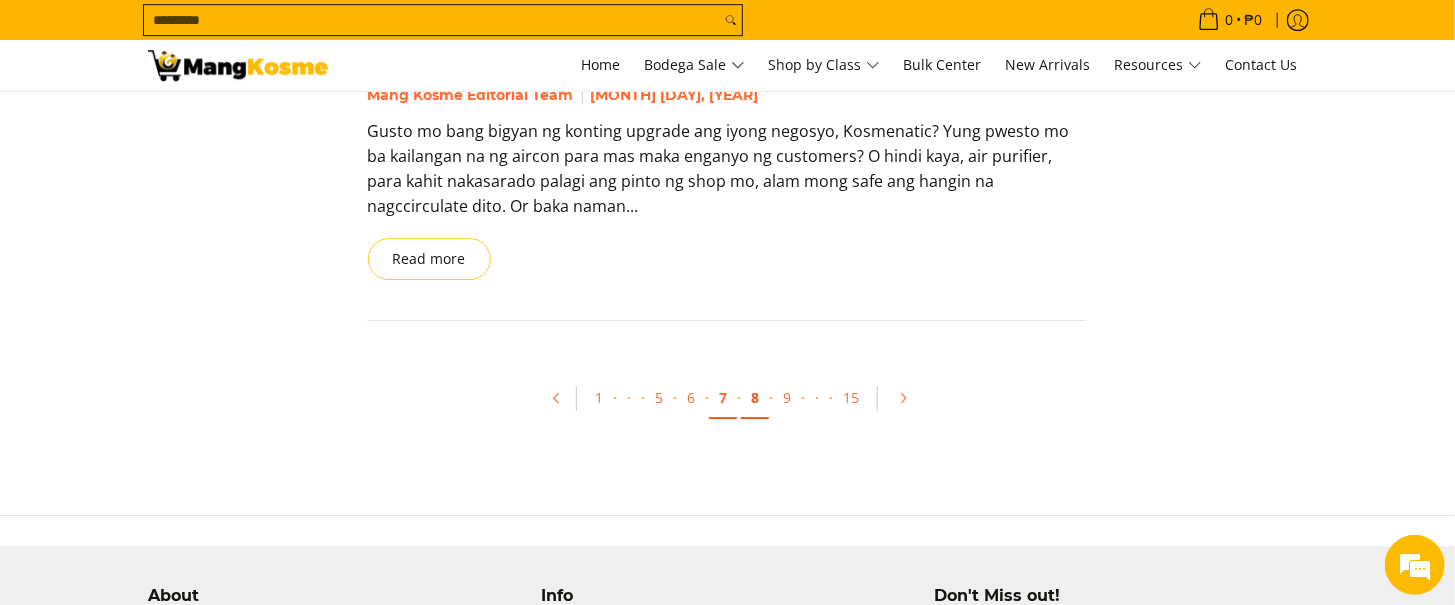 click on "8" at bounding box center (755, 398) 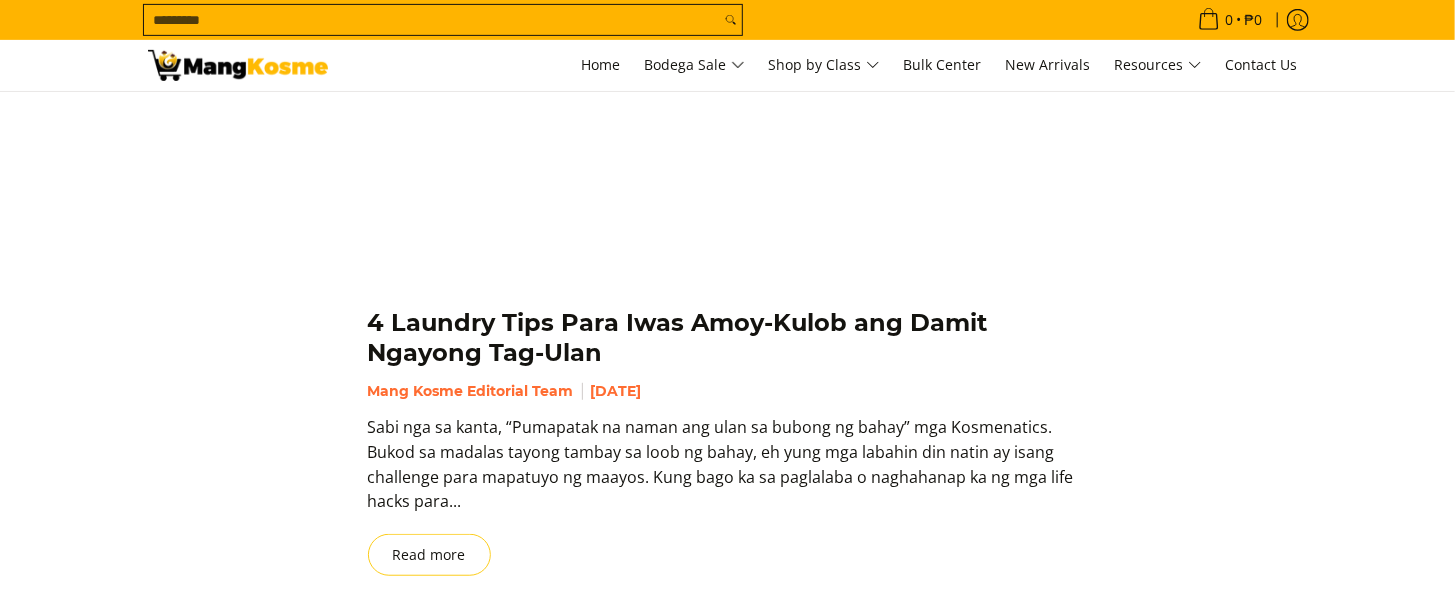 scroll, scrollTop: 450, scrollLeft: 0, axis: vertical 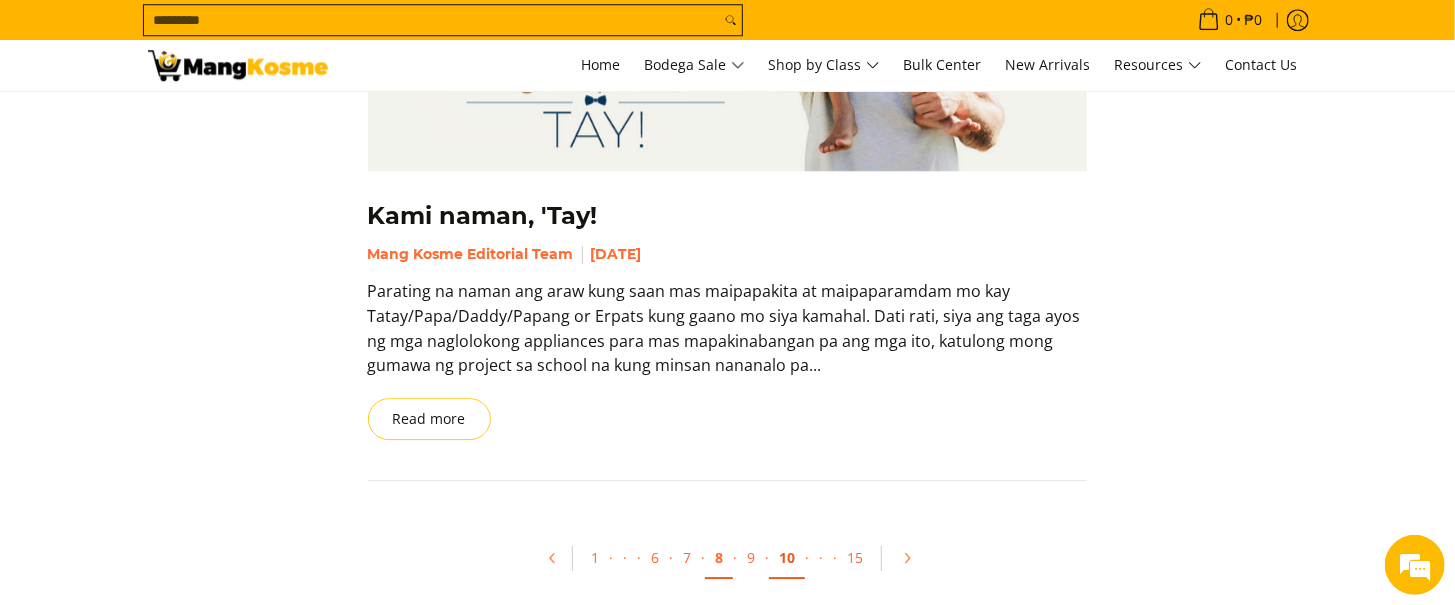 click on "10" at bounding box center (787, 558) 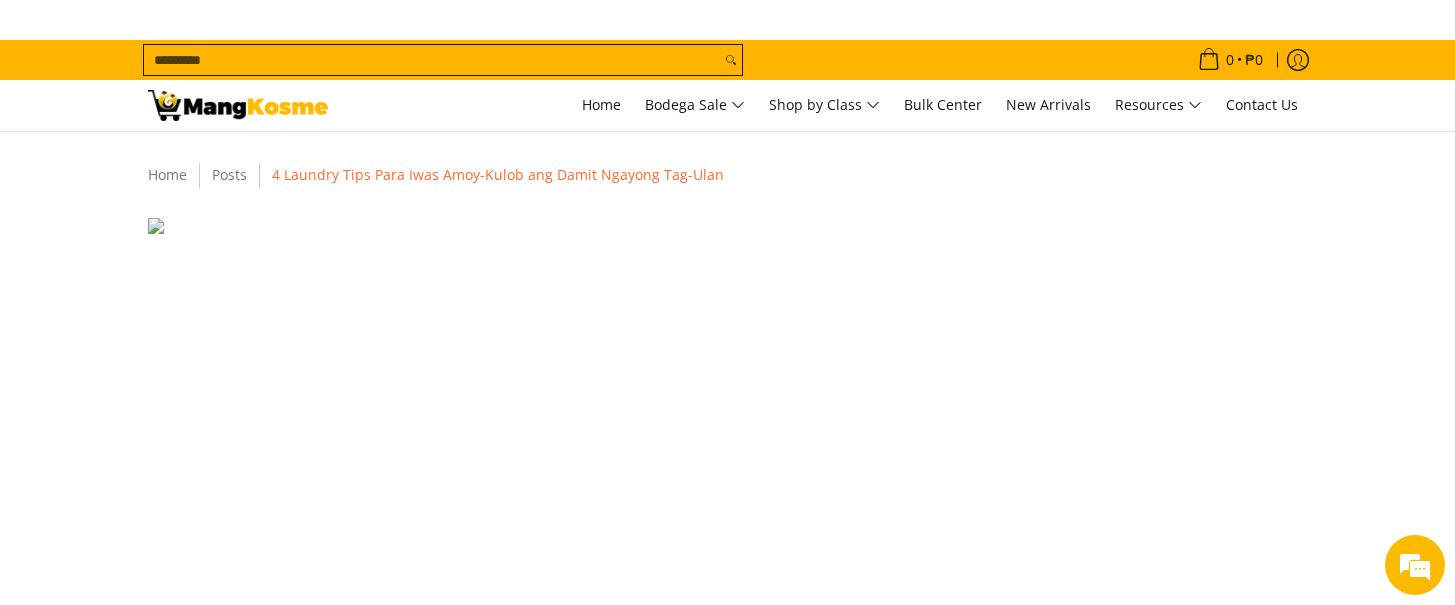 scroll, scrollTop: 0, scrollLeft: 0, axis: both 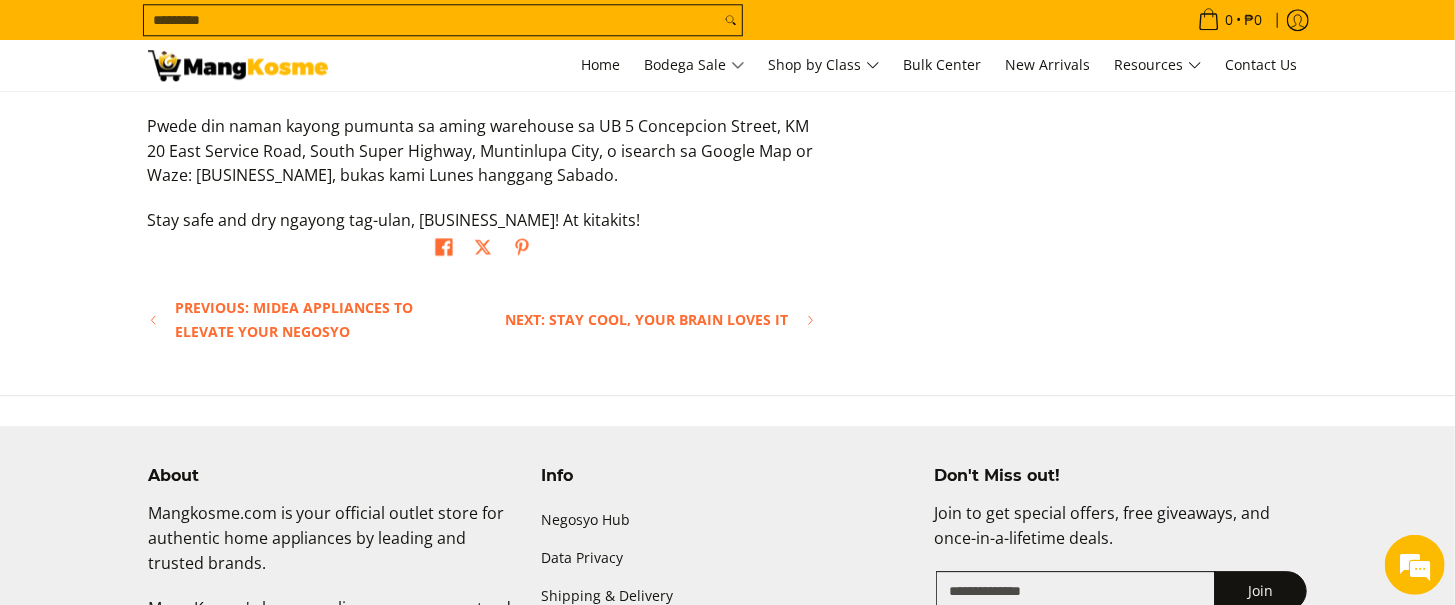 click on "Home
Posts
4 Laundry Tips Para Iwas Amoy-Kulob ang Damit Ngayong Tag-Ulan
4 Laundry Tips Para Iwas Amoy-Kulob ang Damit Ngayong Tag-Ulan
[BUSINESS_NAME] Editorial Team
Jul 17, 2024
Sabi nga sa kanta, “Pumapatak na naman ang ulan sa bubong ng bahay” mga [BUSINESS_NAME]. Bukod sa madalas tayong tambay sa loob ng bahay, eh yung mga labahin din natin ay isang challenge para mapatuyo ng maayos.
Kung bago ka sa paglalaba o naghahanap ka ng mga life hacks para mas mapadali at maayos na malabhan at matuyo ang iyong mga labada, tapusin mo to at baka makatulong sayo ang mga ibibigay naming tips.
Unahin Ang Dapat Mauna
Pigain Maige Bago Isampay
Kung magagamitan din ng dryer mas mainam, pero kung natural na pagpapatuyo ang nakasanayan, siguraduhing" at bounding box center (728, -1087) 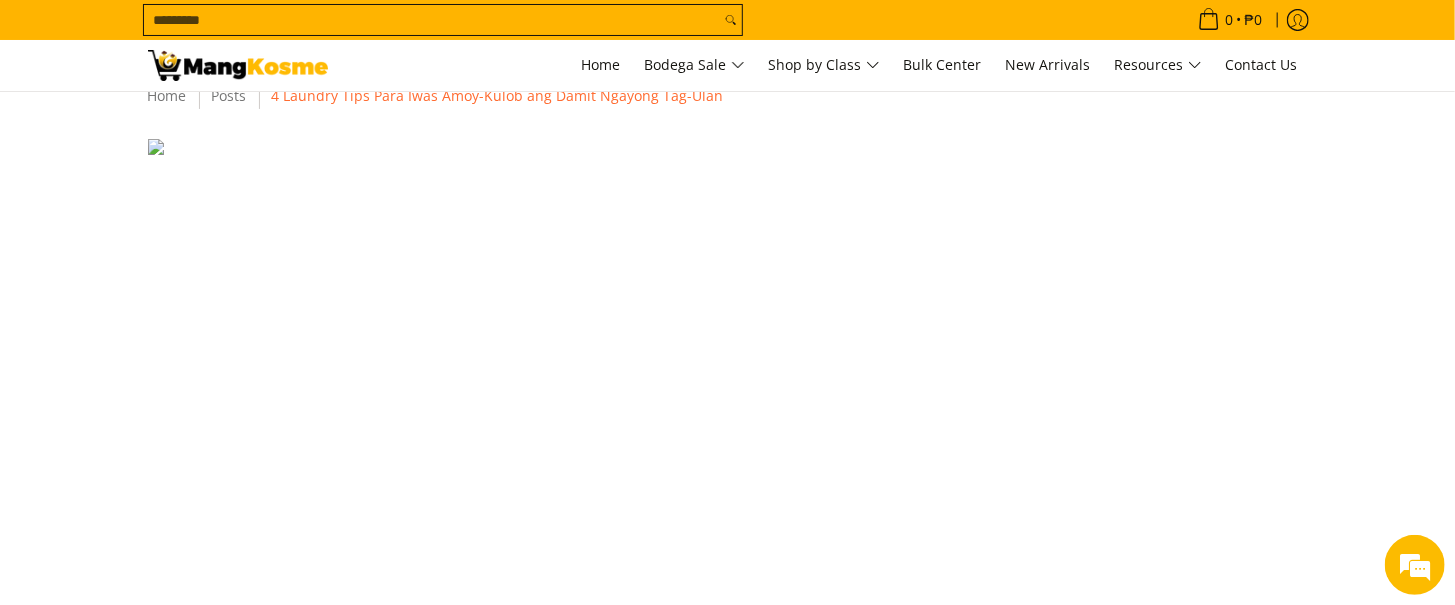 scroll, scrollTop: 0, scrollLeft: 0, axis: both 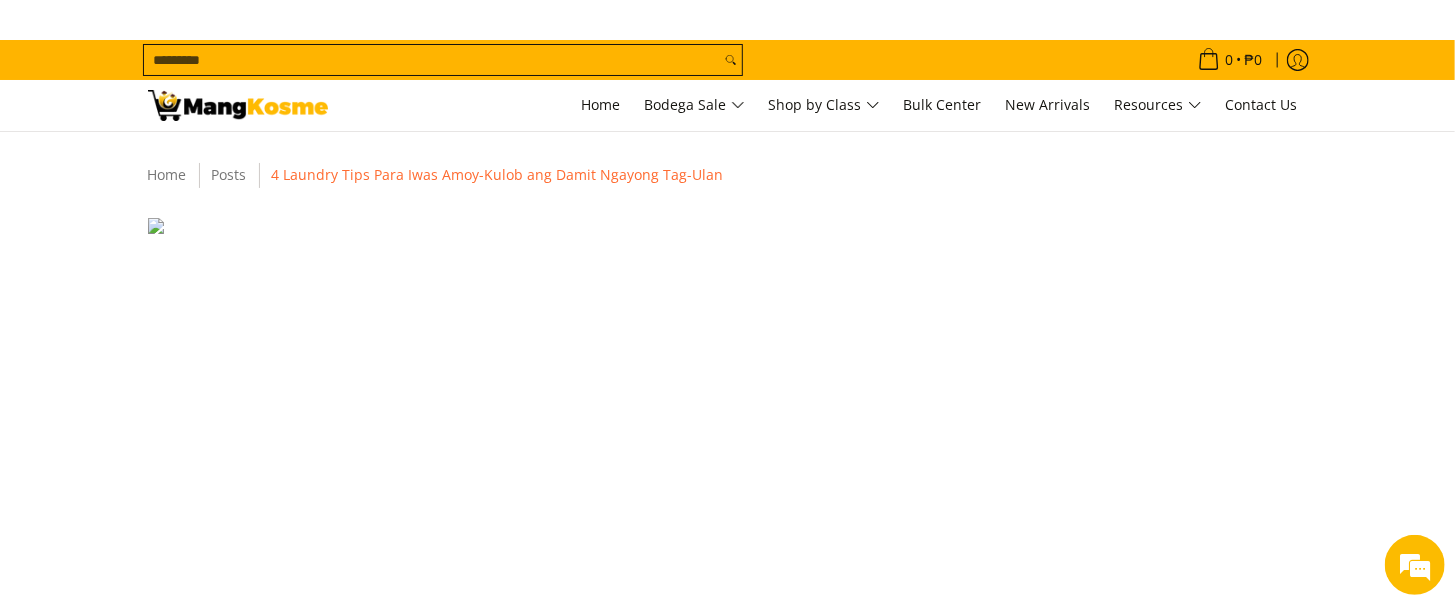 click on "Home
Posts
4 Laundry Tips Para Iwas Amoy-Kulob ang Damit Ngayong Tag-Ulan
4 Laundry Tips Para Iwas Amoy-Kulob ang Damit Ngayong Tag-Ulan
[BUSINESS_NAME] Editorial Team
Jul 17, 2024
Sabi nga sa kanta, “Pumapatak na naman ang ulan sa bubong ng bahay” mga [BUSINESS_NAME]. Bukod sa madalas tayong tambay sa loob ng bahay, eh yung mga labahin din natin ay isang challenge para mapatuyo ng maayos.
Kung bago ka sa paglalaba o naghahanap ka ng mga life hacks para mas mapadali at maayos na malabhan at matuyo ang iyong mga labada, tapusin mo to at baka makatulong sayo ang mga ibibigay naming tips.
Unahin Ang Dapat Mauna
Pigain Maige Bago Isampay
Kung magagamitan din ng dryer mas mainam, pero kung natural na pagpapatuyo ang nakasanayan, siguraduhing" at bounding box center (727, 1614) 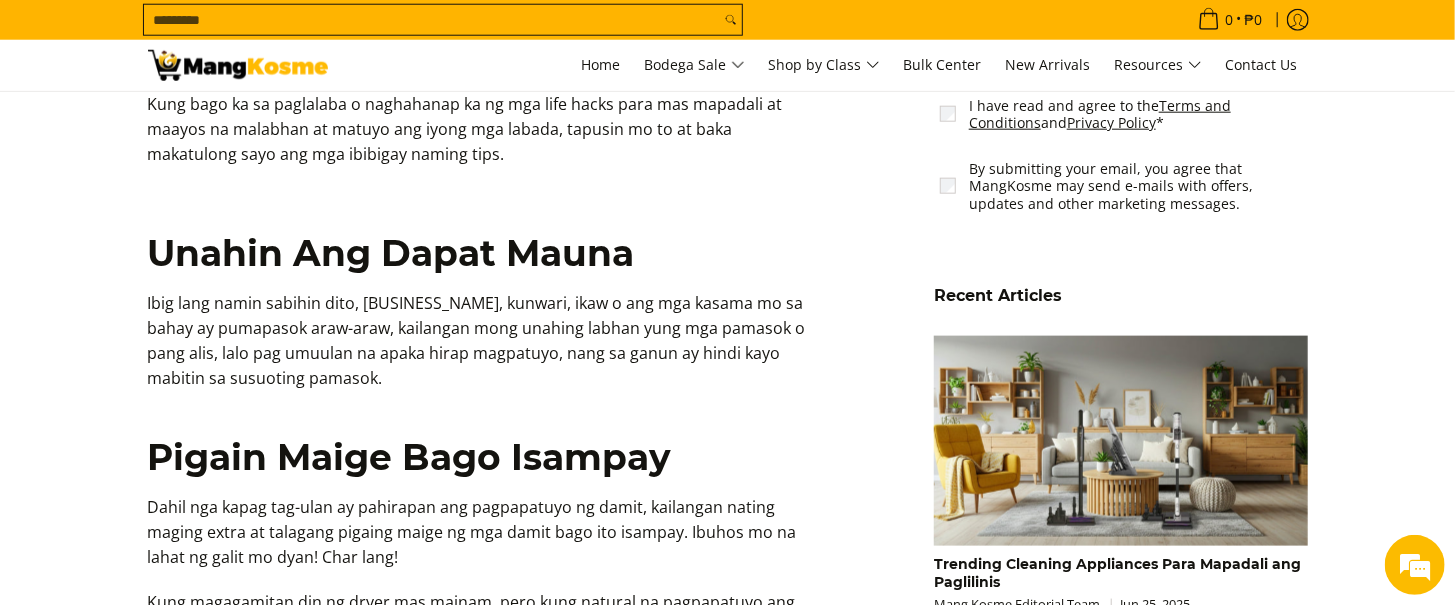 scroll, scrollTop: 1200, scrollLeft: 0, axis: vertical 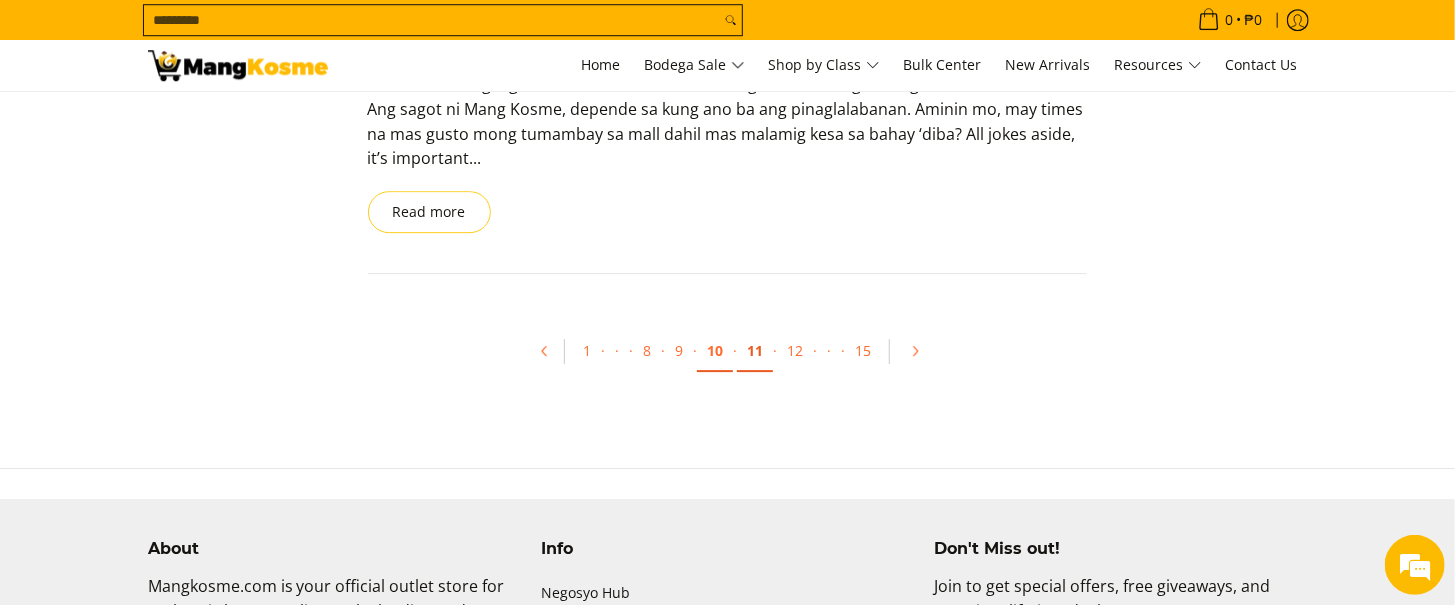 click on "11" at bounding box center (755, 351) 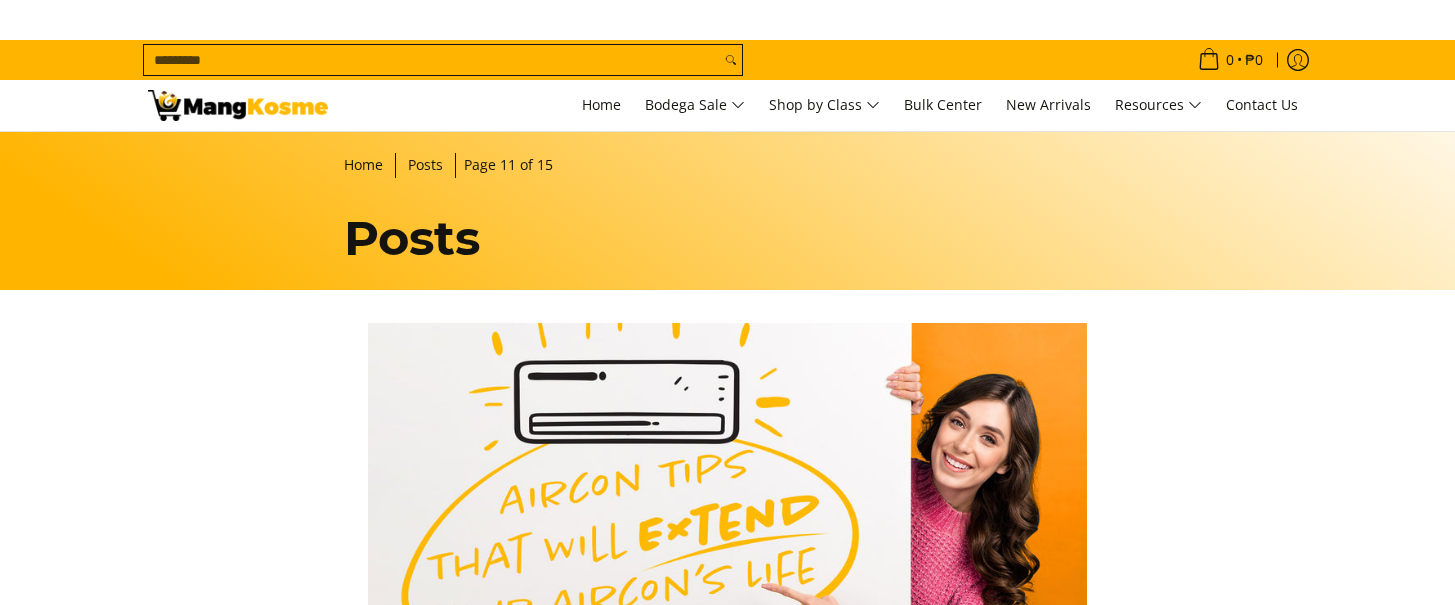 scroll, scrollTop: 0, scrollLeft: 0, axis: both 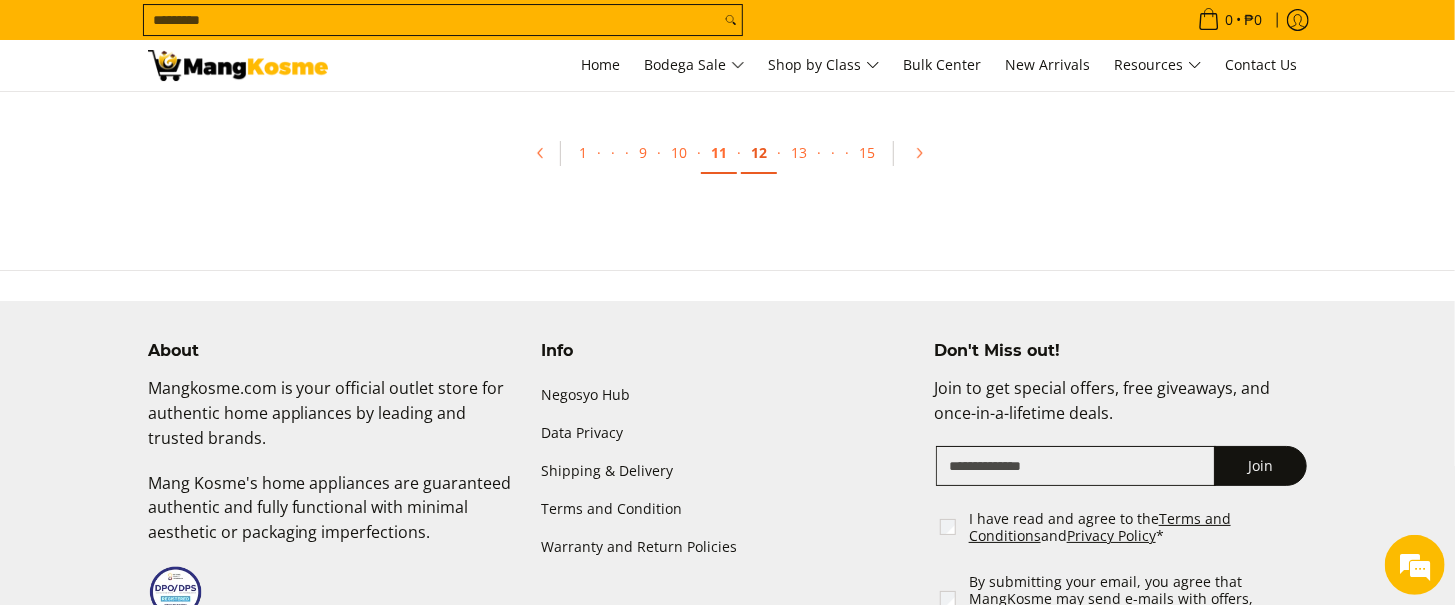 click on "12" at bounding box center [759, 153] 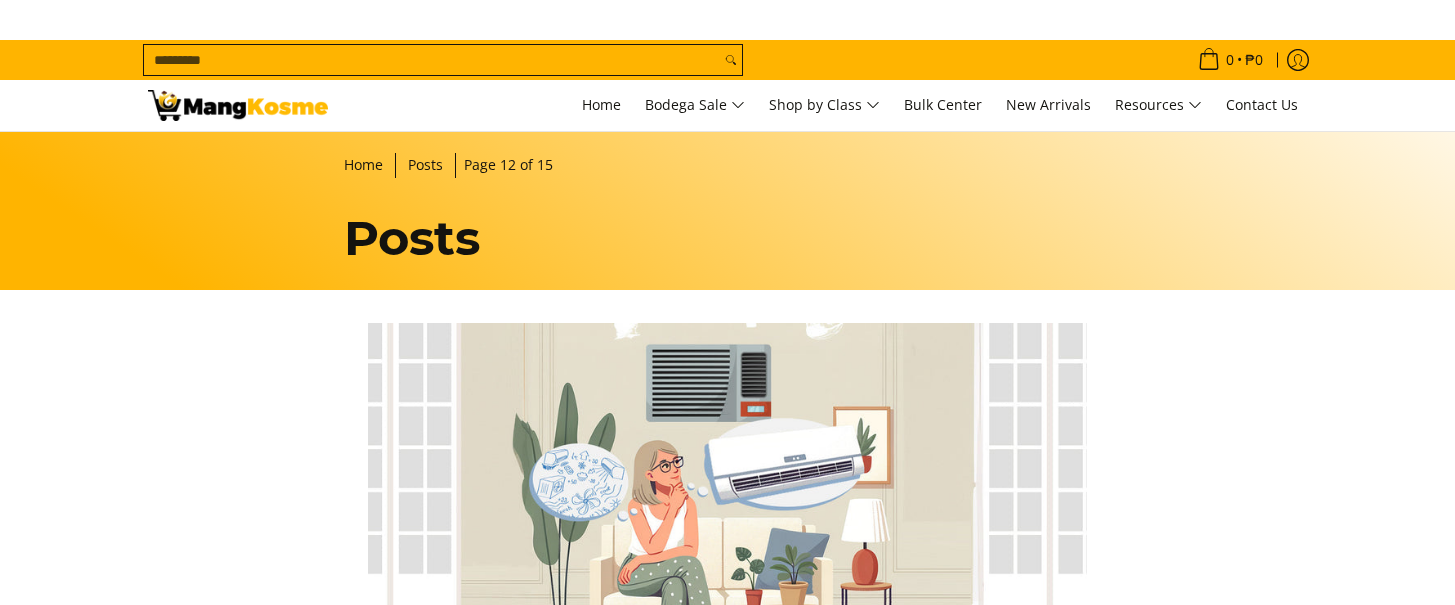 scroll, scrollTop: 0, scrollLeft: 0, axis: both 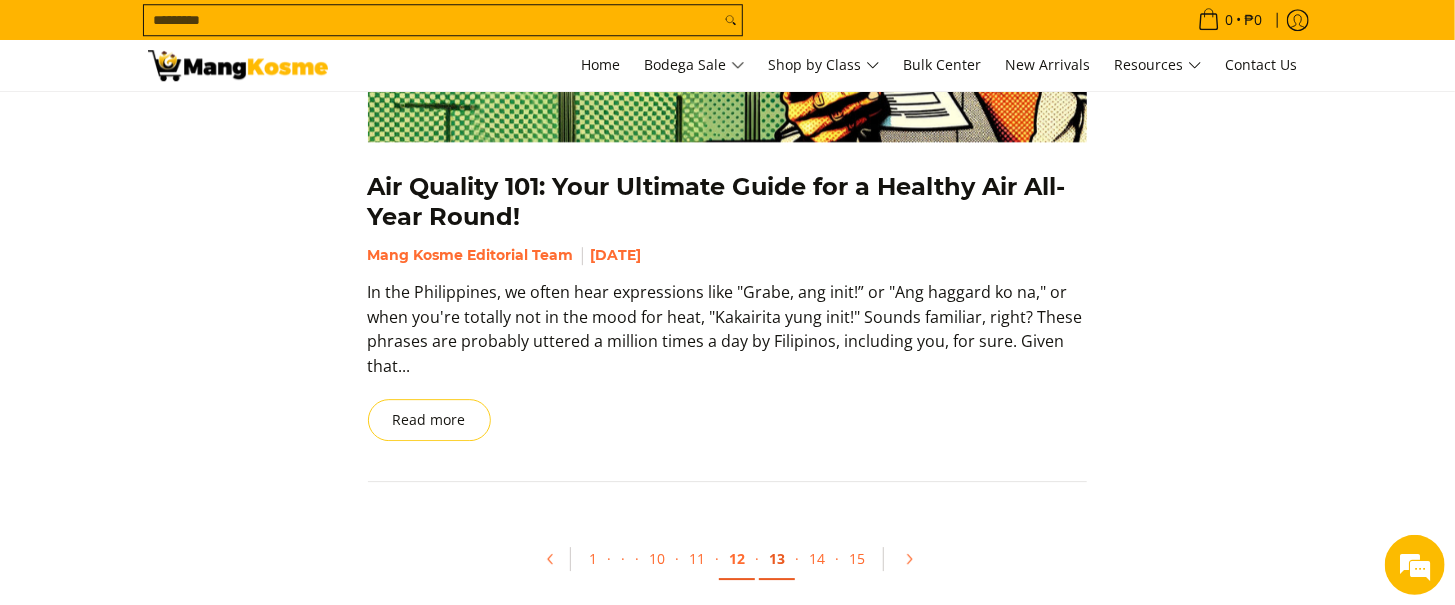 click on "13" at bounding box center [777, 559] 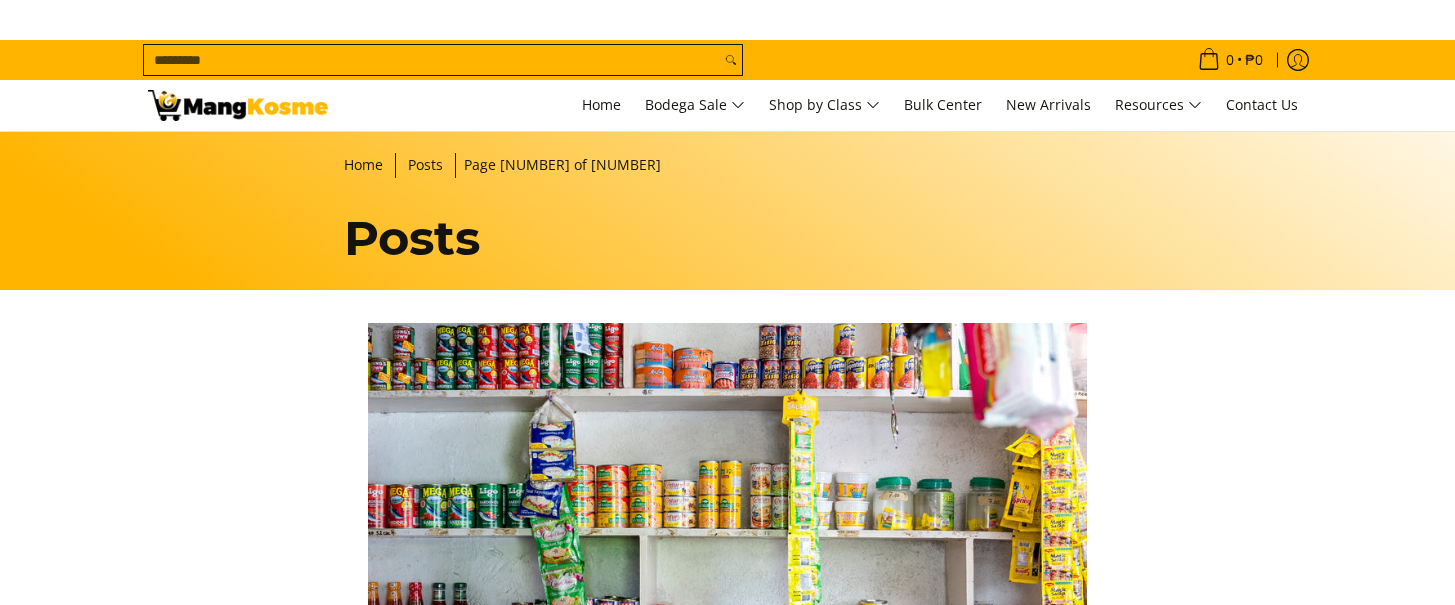 scroll, scrollTop: 0, scrollLeft: 0, axis: both 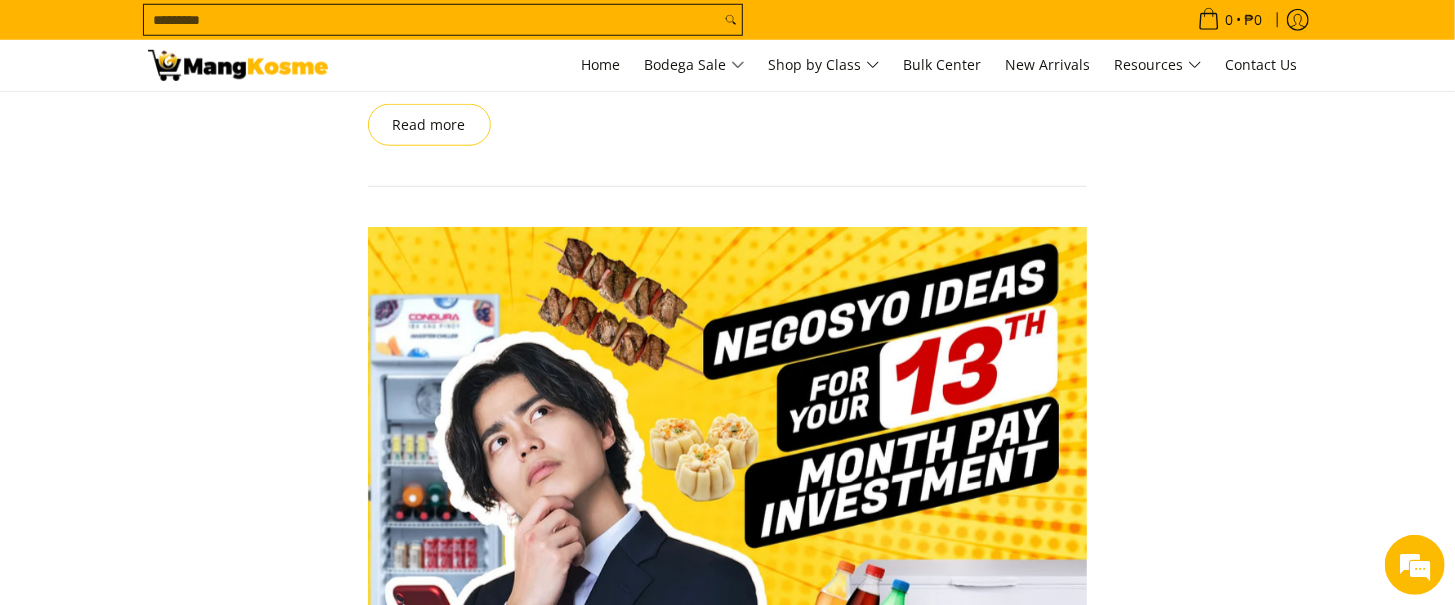 click on "Sari-Sari Store Negosyo Starter Guide Mang Kosme Editorial Team Jan 18, 2024
Are you gearing up to open a sari-sari store business? While it may seem like an easy undertaking, going down this road may be more complicated than you expected it to be. For any kind of entrepreneurship that you wish to venture into, it’s important to be armed with...
Read more
Negosyo ideas for your 13th month Nov 23, 2023 Tags:" at bounding box center (728, 1098) 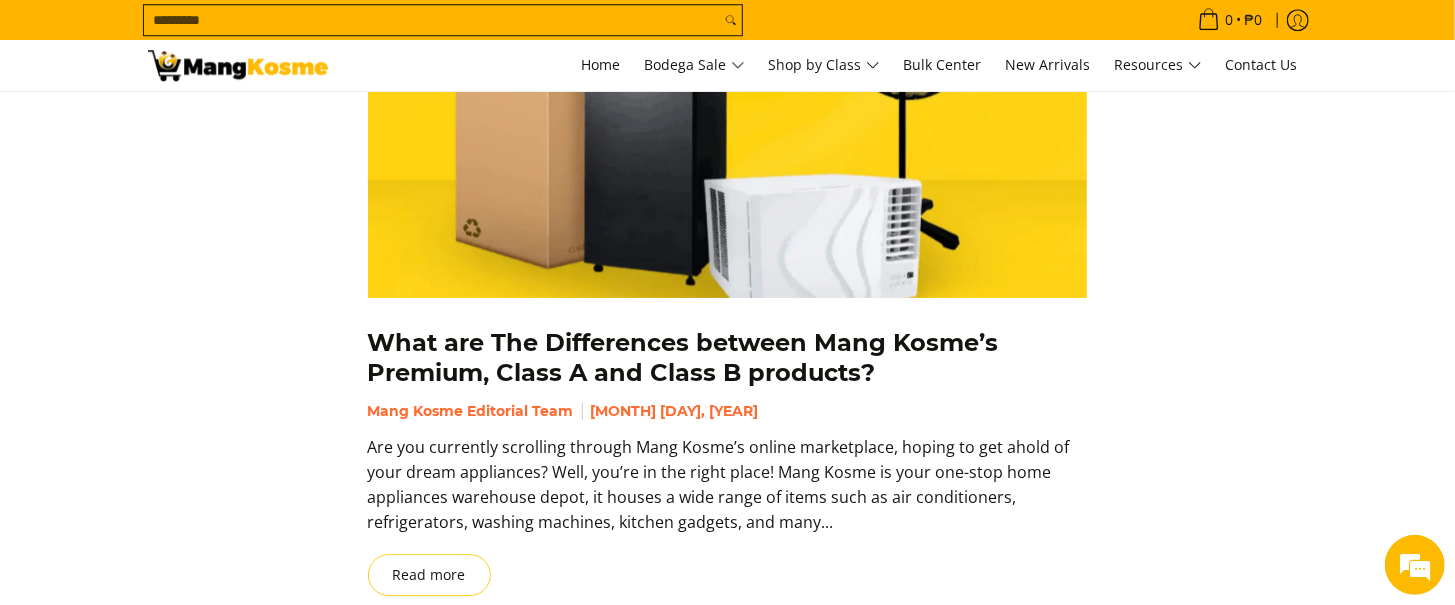 scroll, scrollTop: 3000, scrollLeft: 0, axis: vertical 